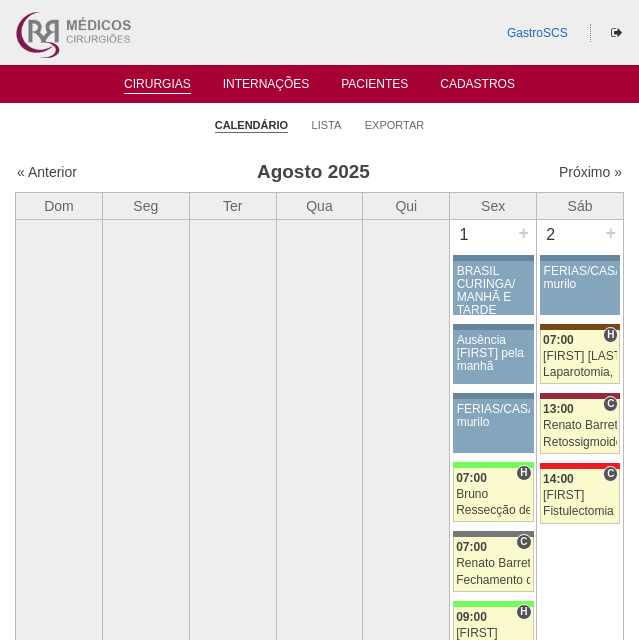 scroll, scrollTop: 0, scrollLeft: 0, axis: both 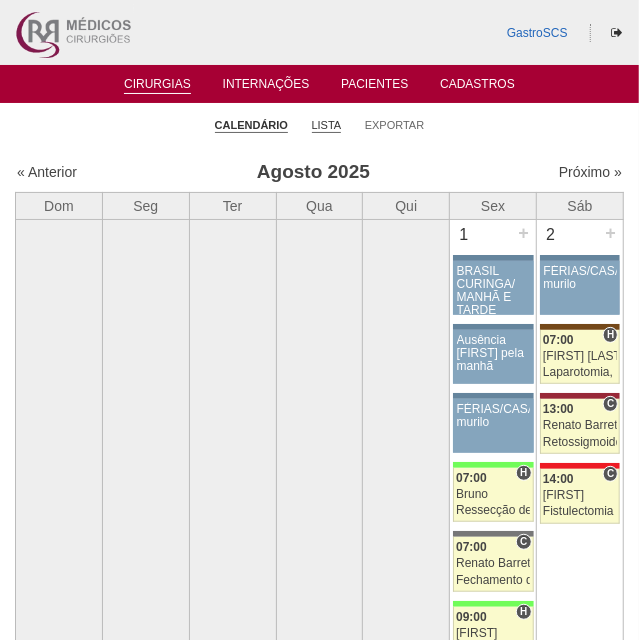 click on "Lista" at bounding box center (327, 125) 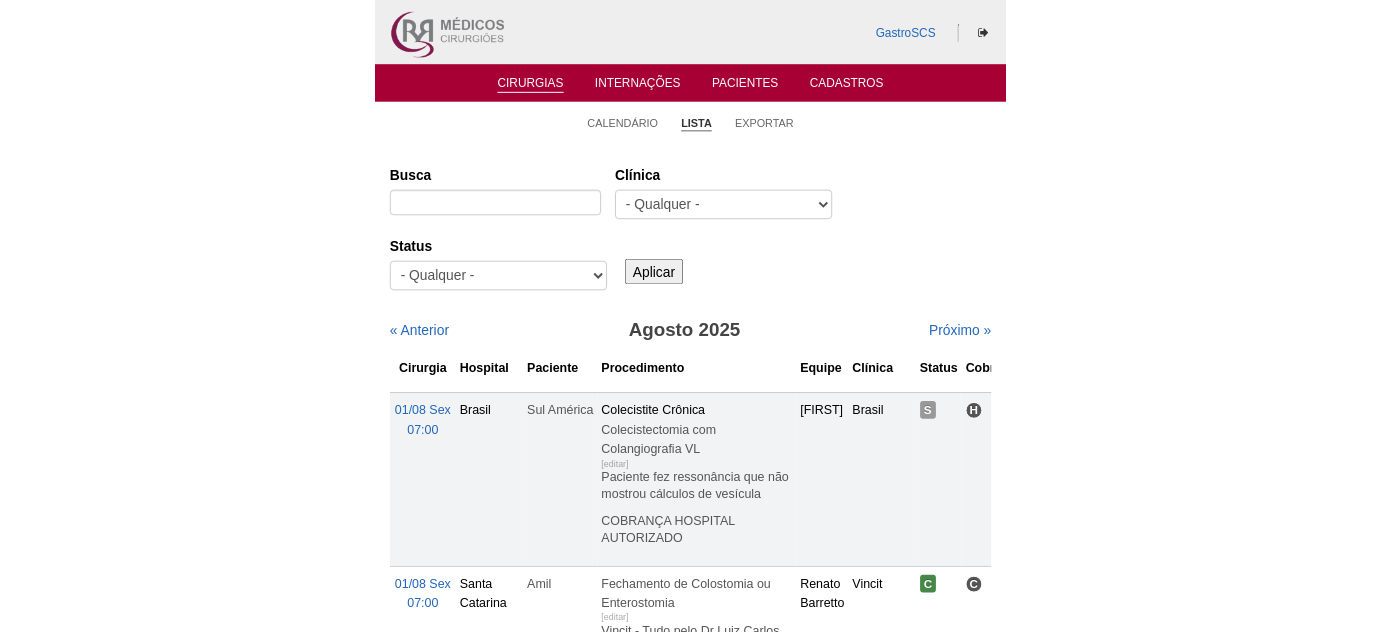 scroll, scrollTop: 0, scrollLeft: 0, axis: both 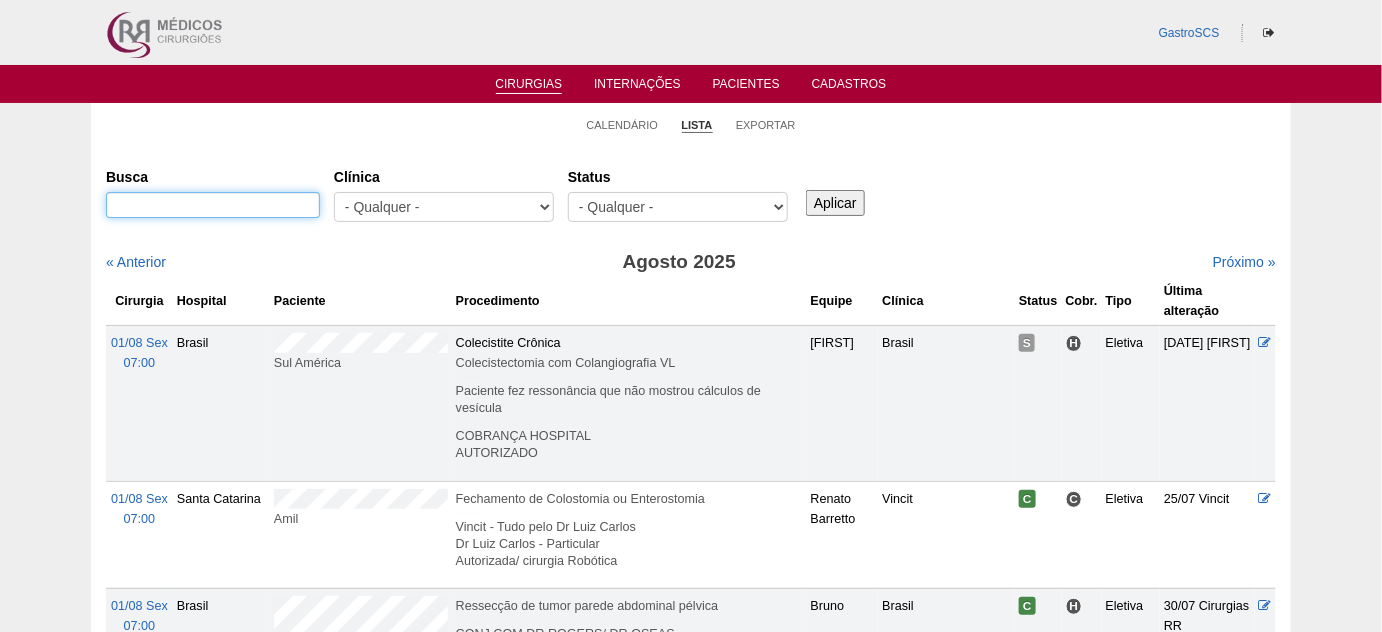 click on "Busca" at bounding box center (213, 205) 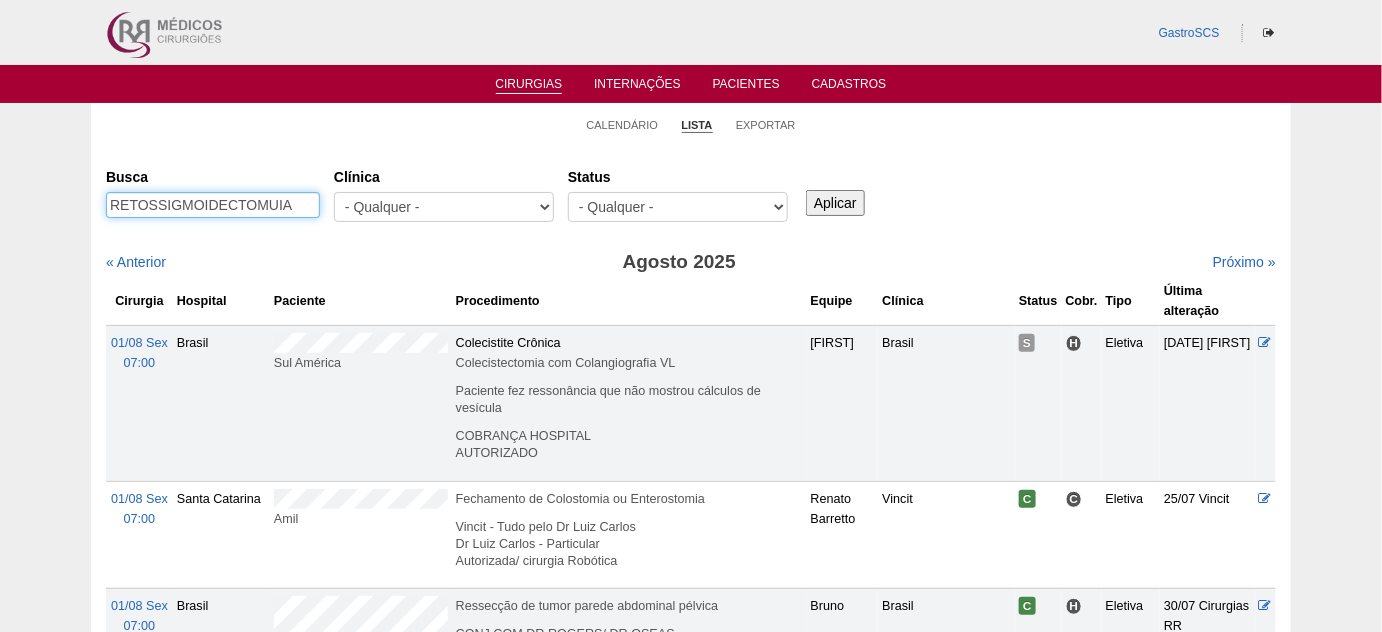 type on "RETOSSIGMOIDECTOMUIA" 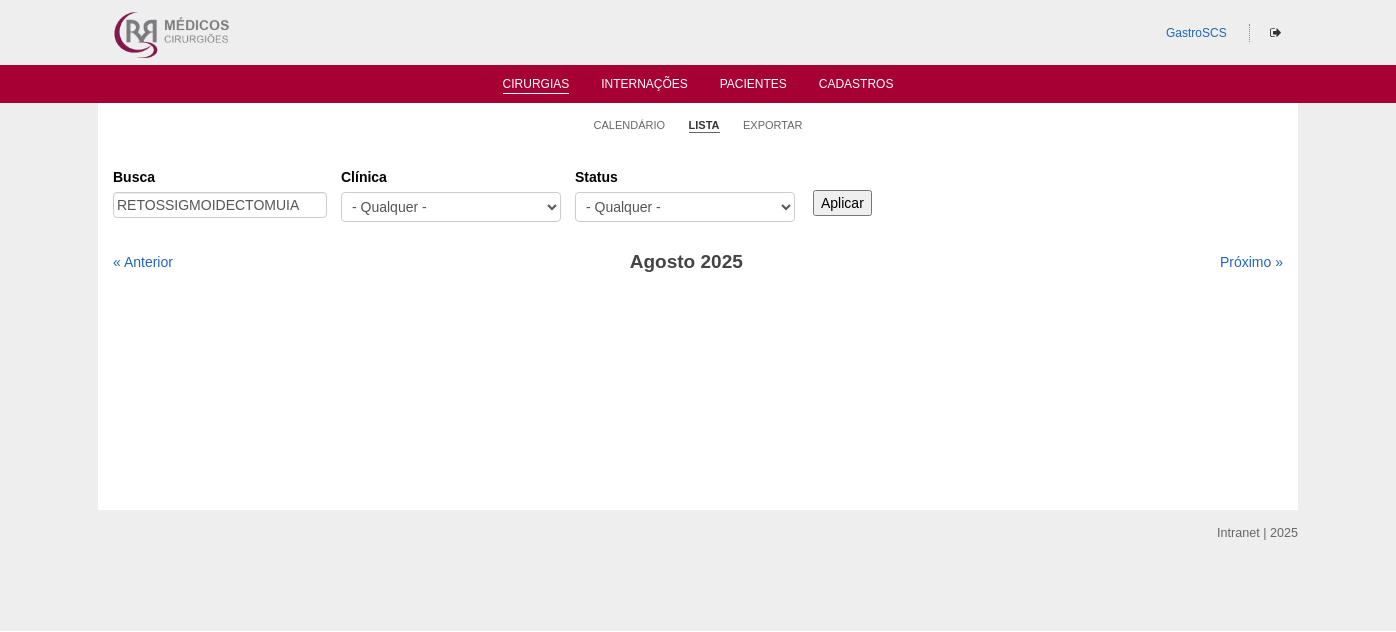 scroll, scrollTop: 0, scrollLeft: 0, axis: both 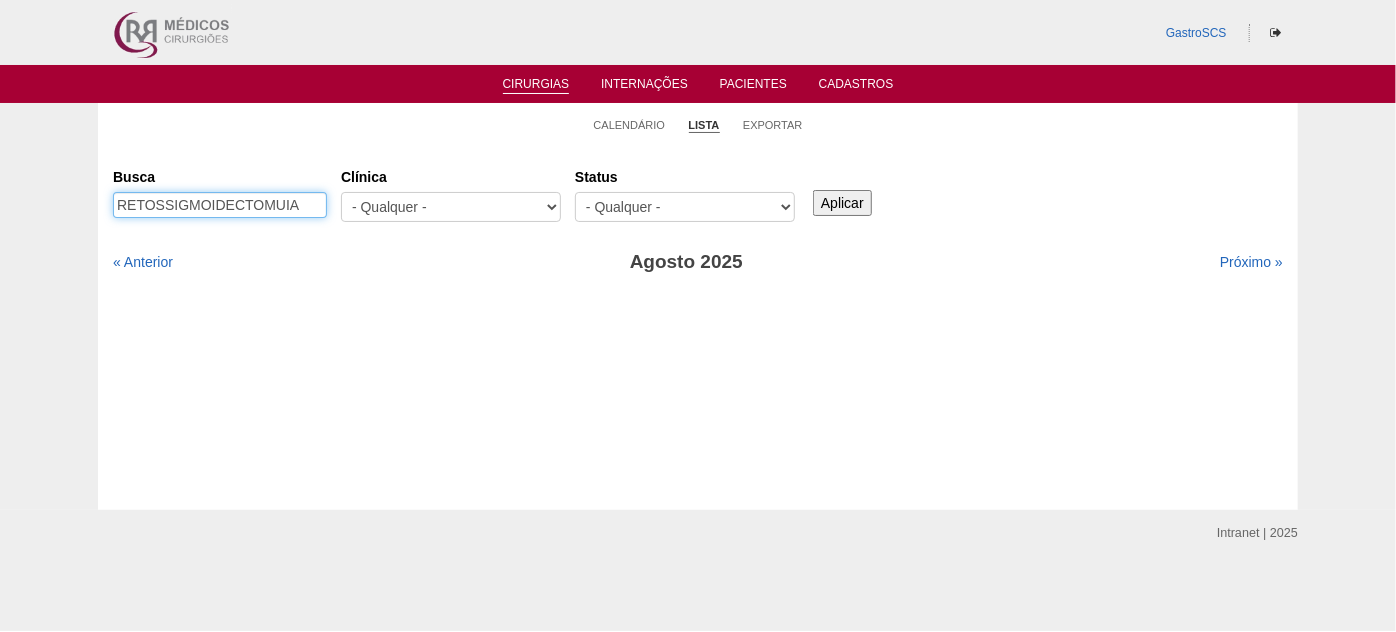 click on "RETOSSIGMOIDECTOMUIA" at bounding box center (220, 205) 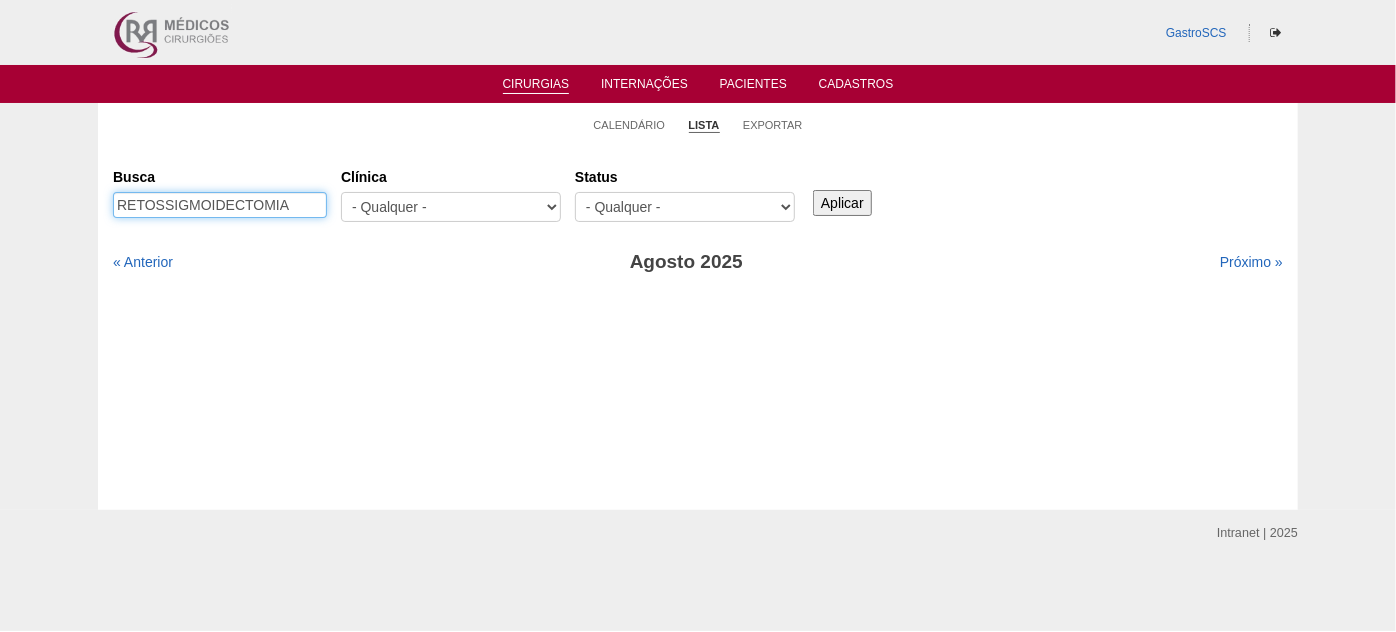 type on "RETOSSIGMOIDECTOMIA" 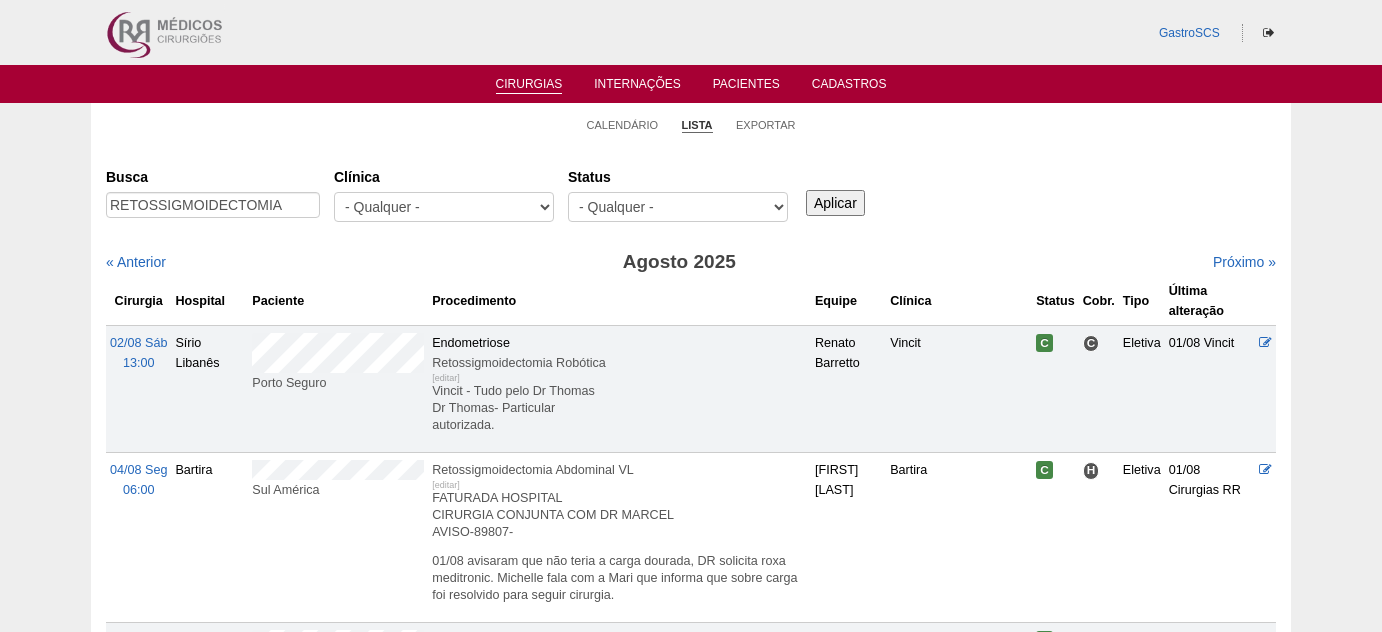 scroll, scrollTop: 0, scrollLeft: 0, axis: both 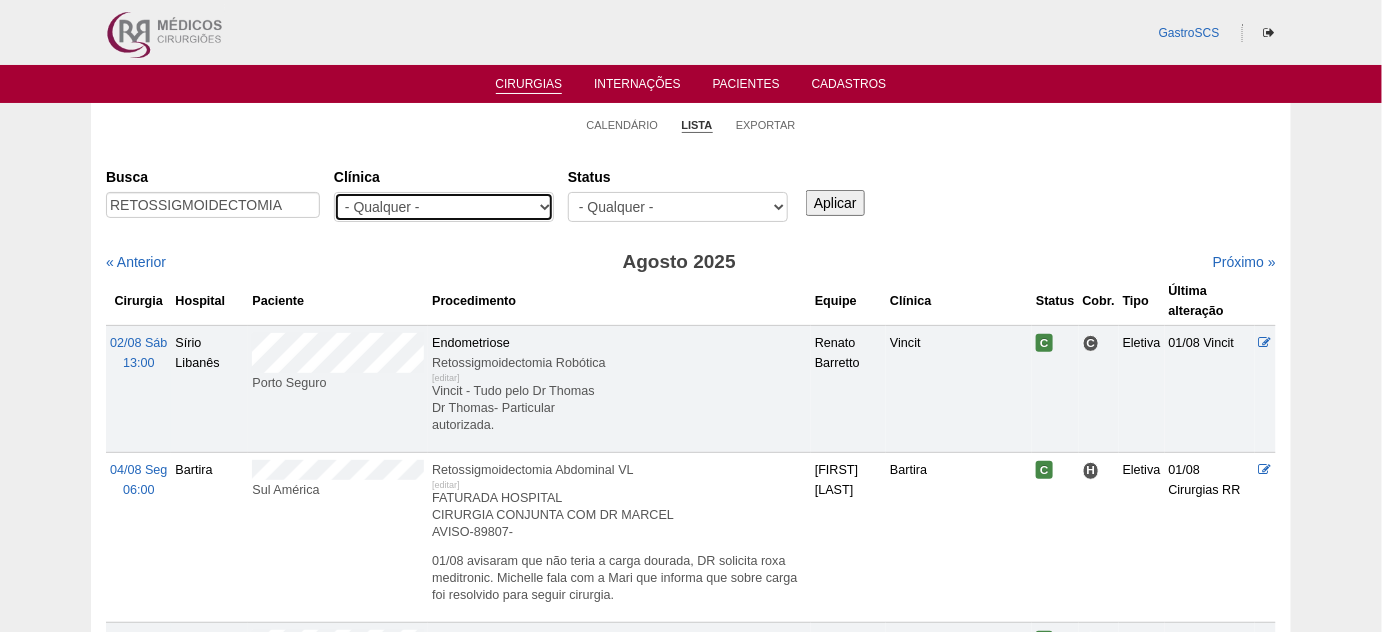 drag, startPoint x: 456, startPoint y: 206, endPoint x: 450, endPoint y: 220, distance: 15.231546 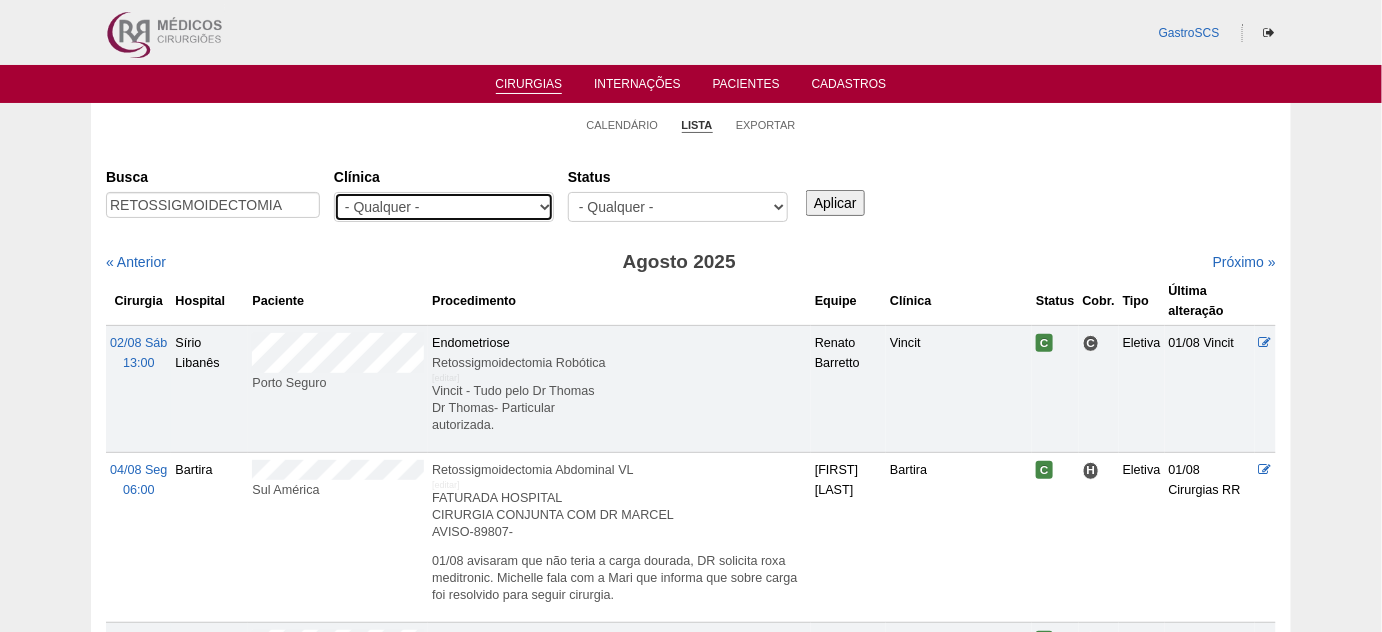 select on "22" 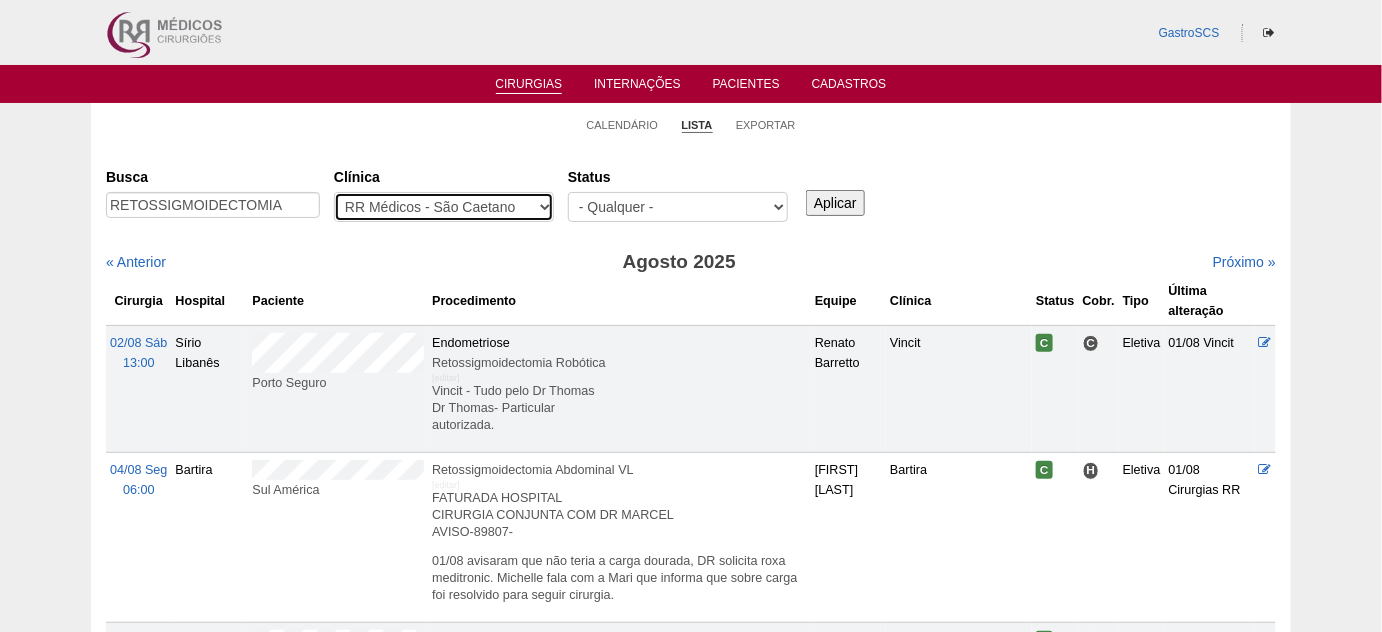 click on "- Qualquer - 6R Alphaville Assunção Bartira Brasil Christovão da Gama Cruz Azul Ifor Neomater RR Médicos - Santo André RR Médicos - São Bernardo do Campo RR Médicos - São Caetano Santa Joana São Luiz SCS Vincit" at bounding box center [444, 207] 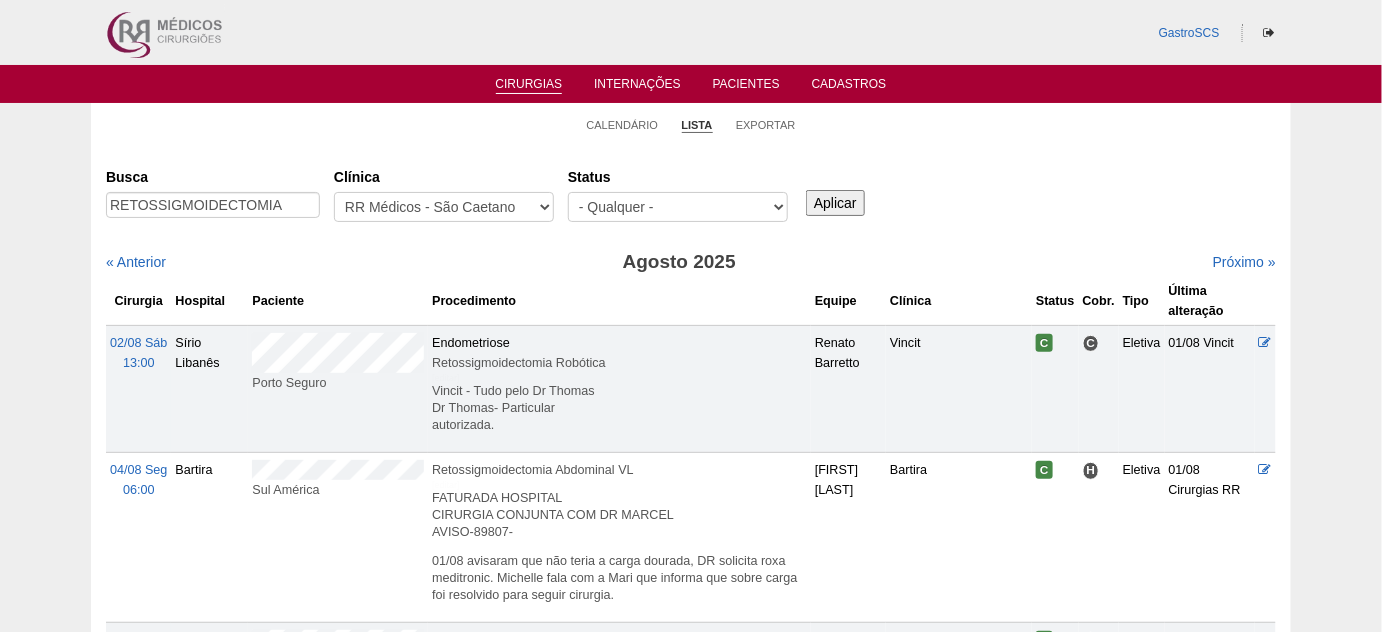 click on "Aplicar" at bounding box center [835, 203] 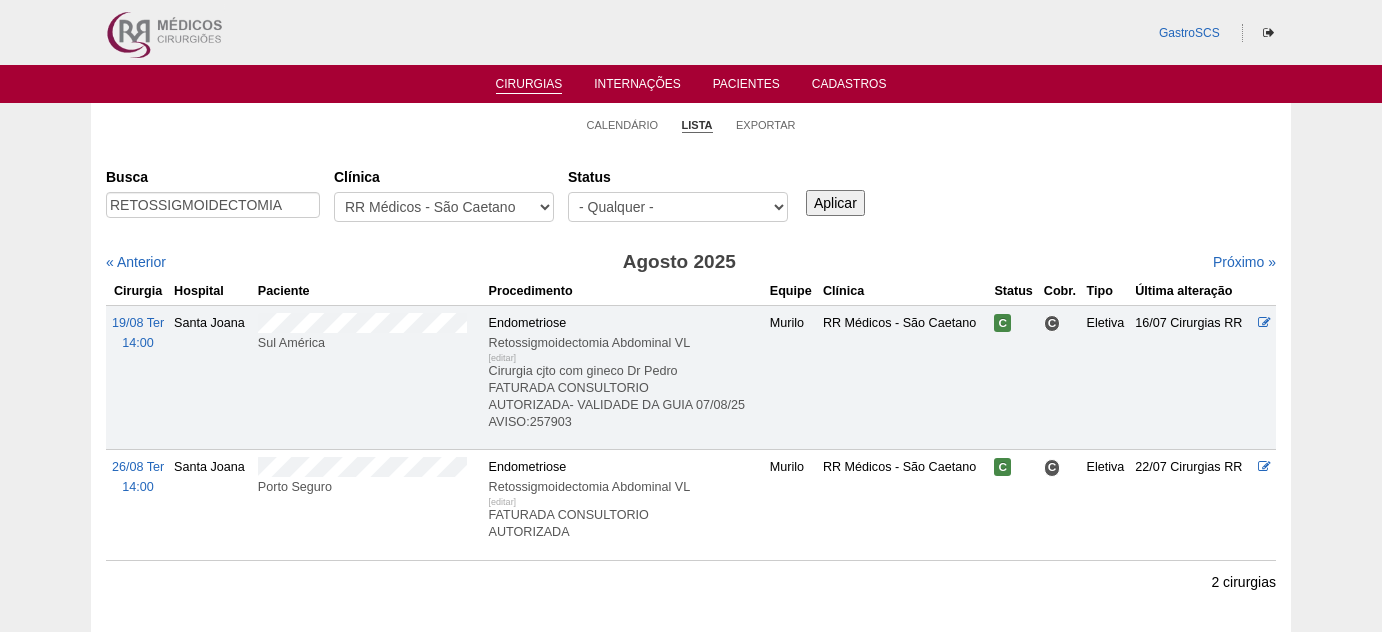 scroll, scrollTop: 0, scrollLeft: 0, axis: both 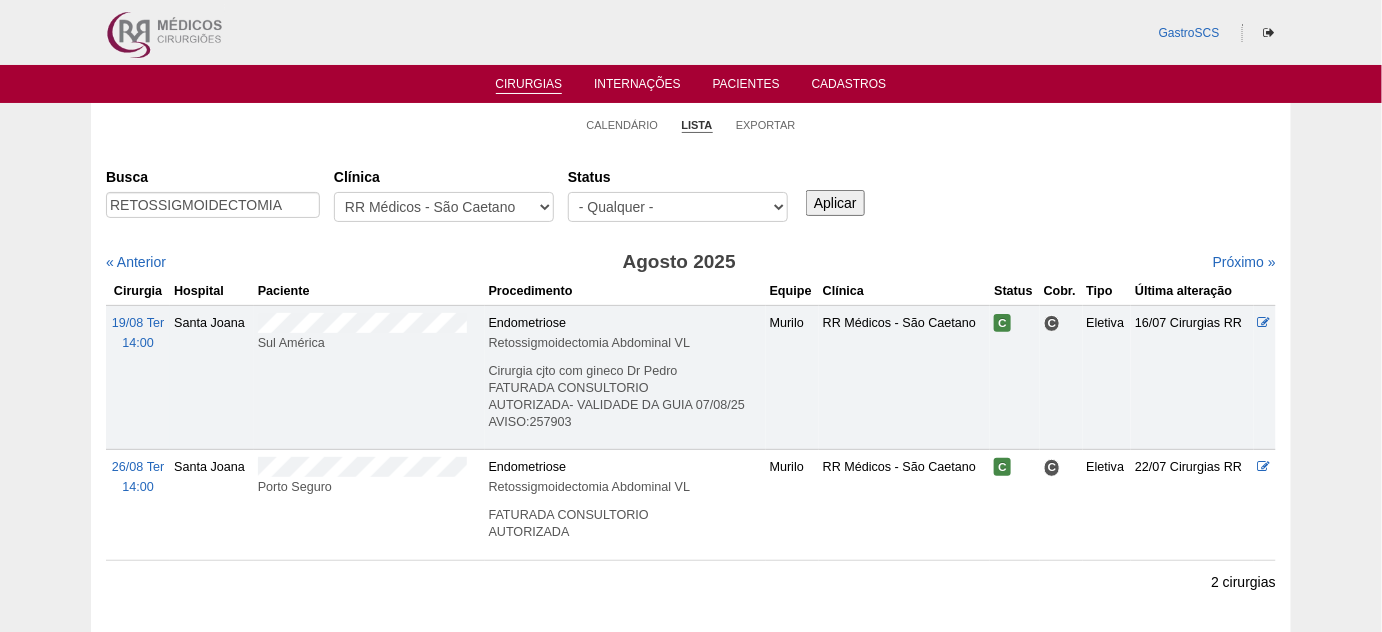 click on "Porto Seguro" at bounding box center [369, 505] 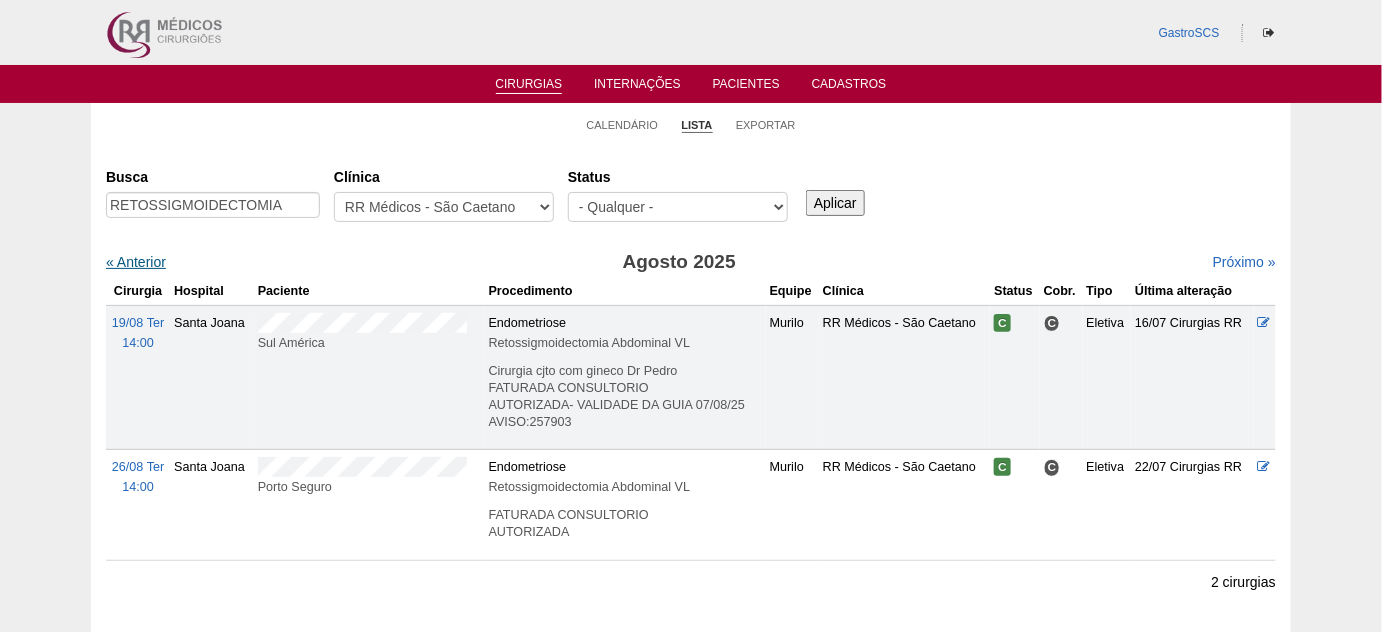 click on "« Anterior" at bounding box center [136, 262] 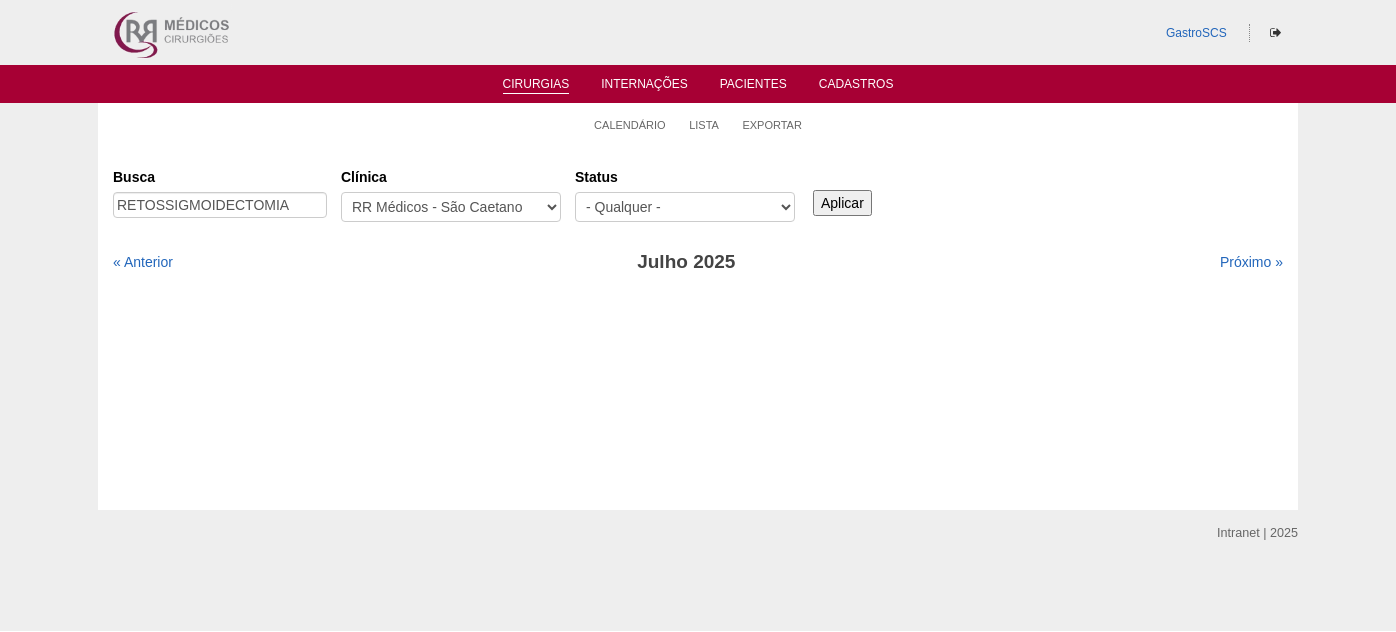 scroll, scrollTop: 0, scrollLeft: 0, axis: both 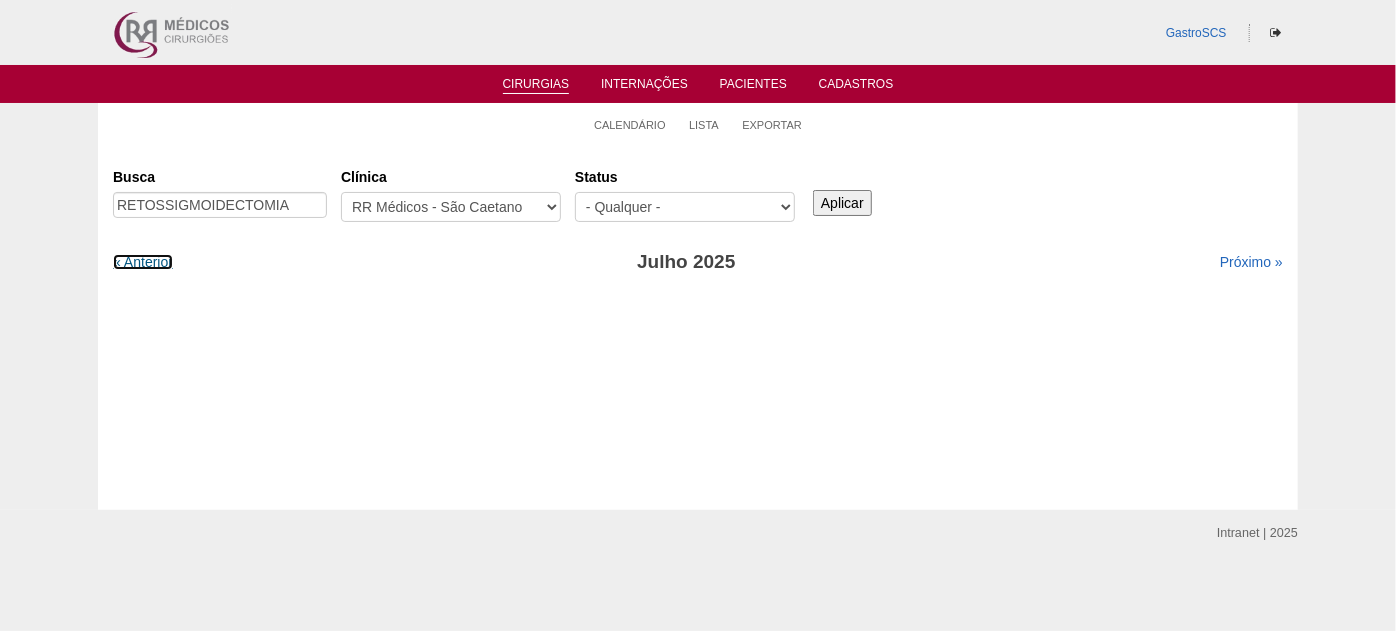 click on "« Anterior" at bounding box center (143, 262) 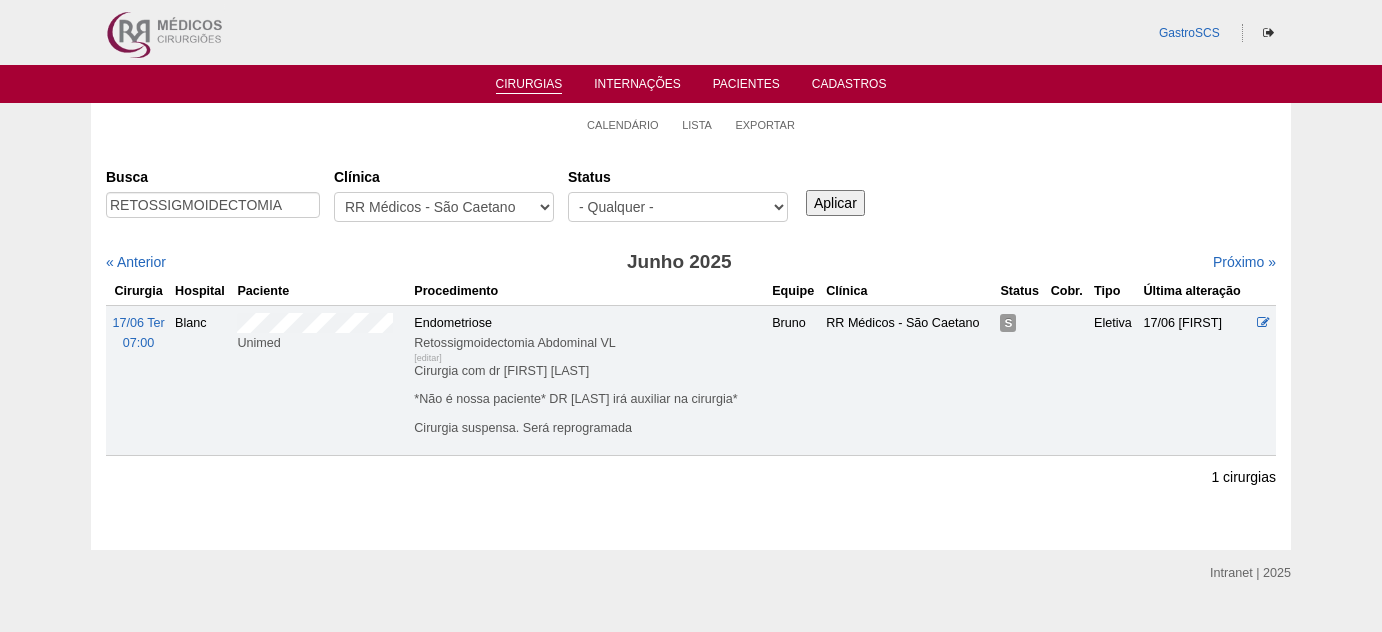 scroll, scrollTop: 0, scrollLeft: 0, axis: both 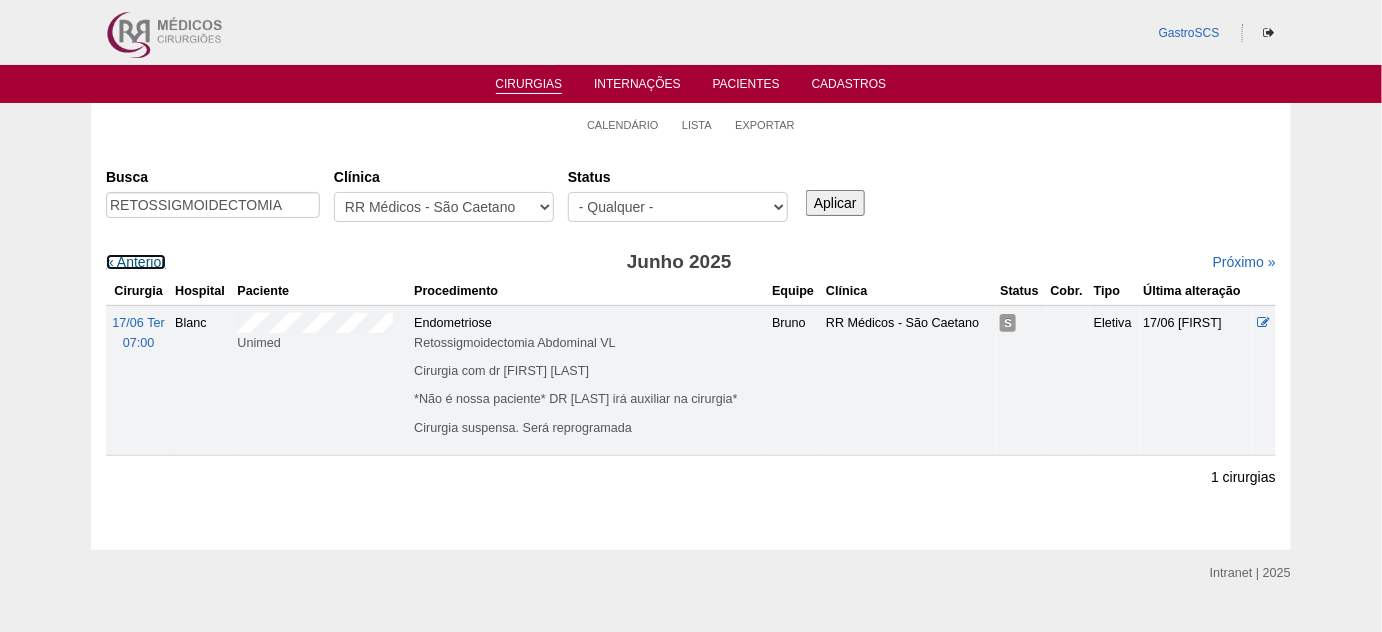 click on "« Anterior" at bounding box center [136, 262] 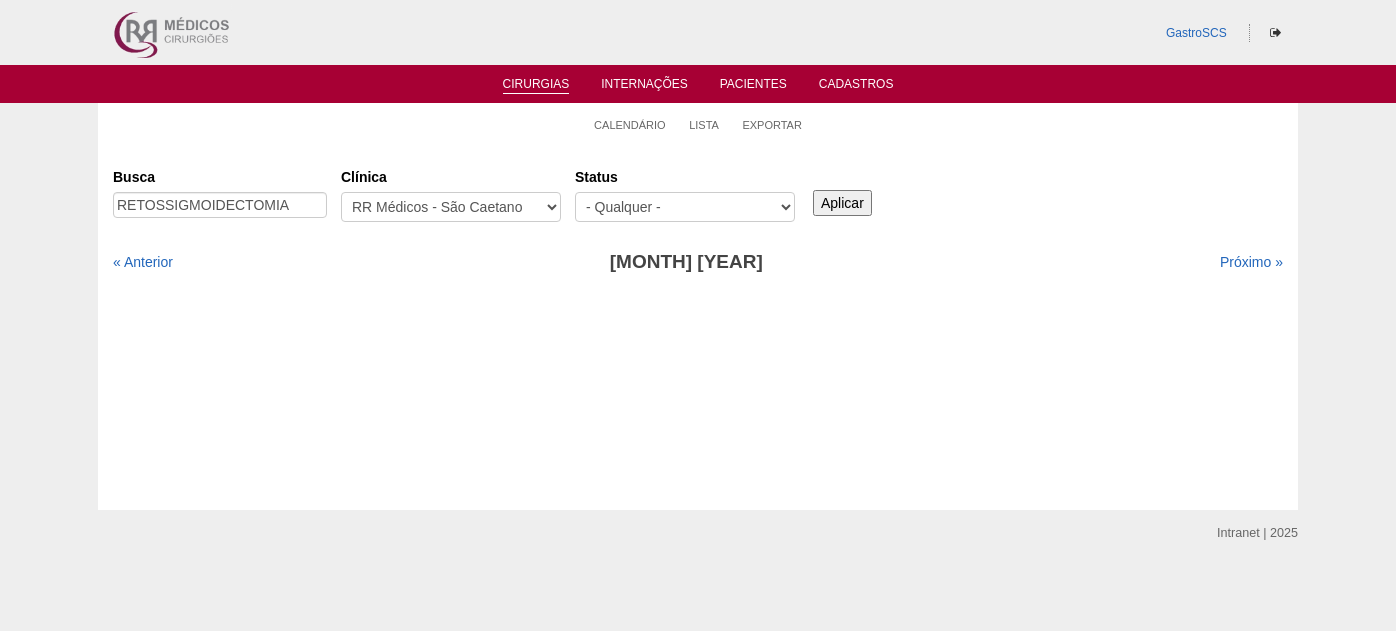 scroll, scrollTop: 0, scrollLeft: 0, axis: both 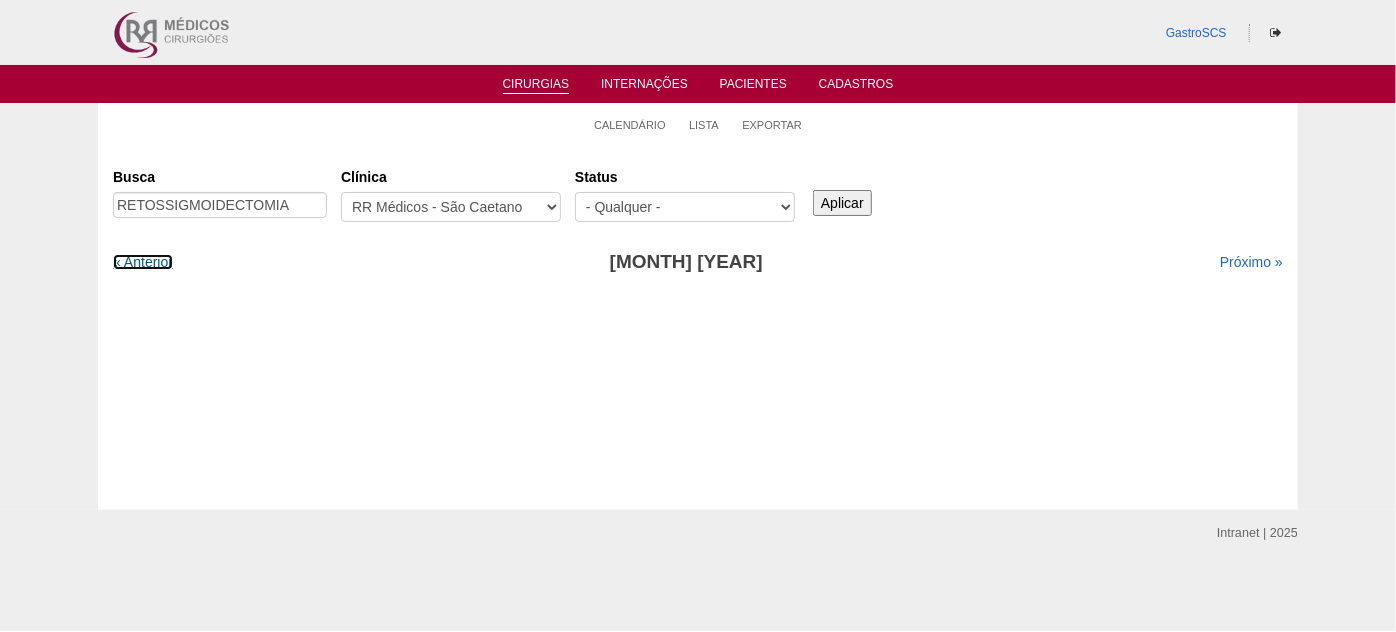 click on "« Anterior" at bounding box center [143, 262] 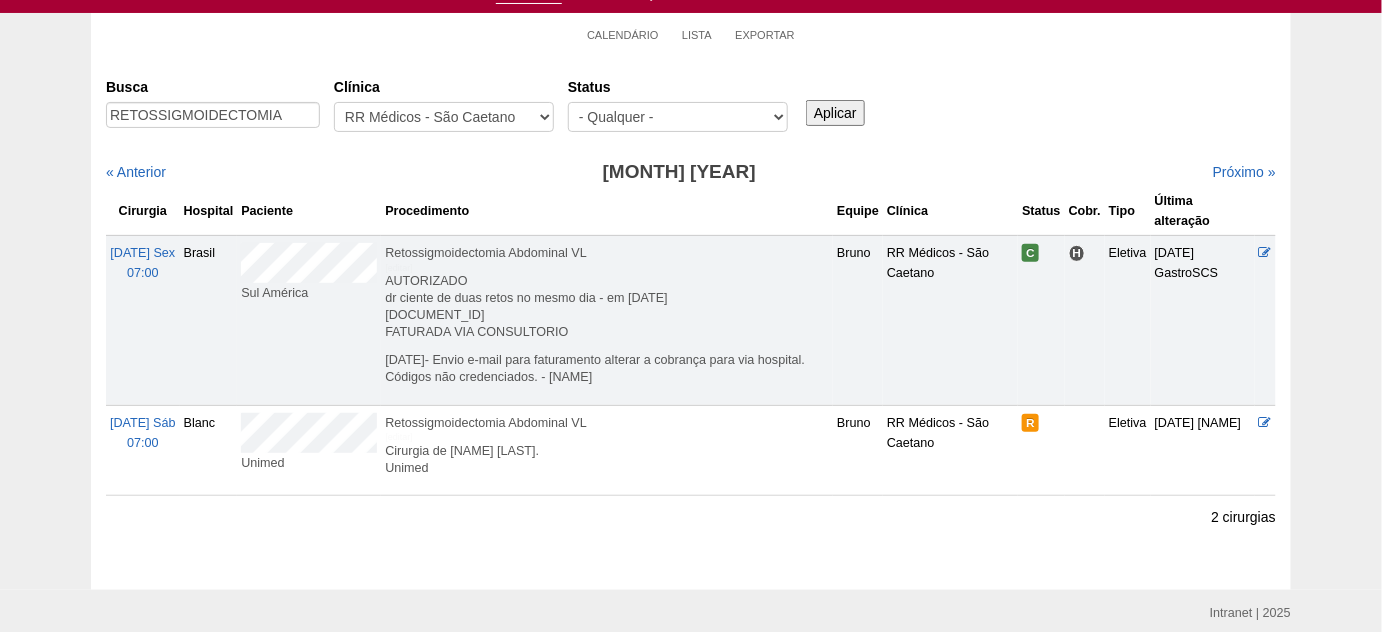 scroll, scrollTop: 168, scrollLeft: 0, axis: vertical 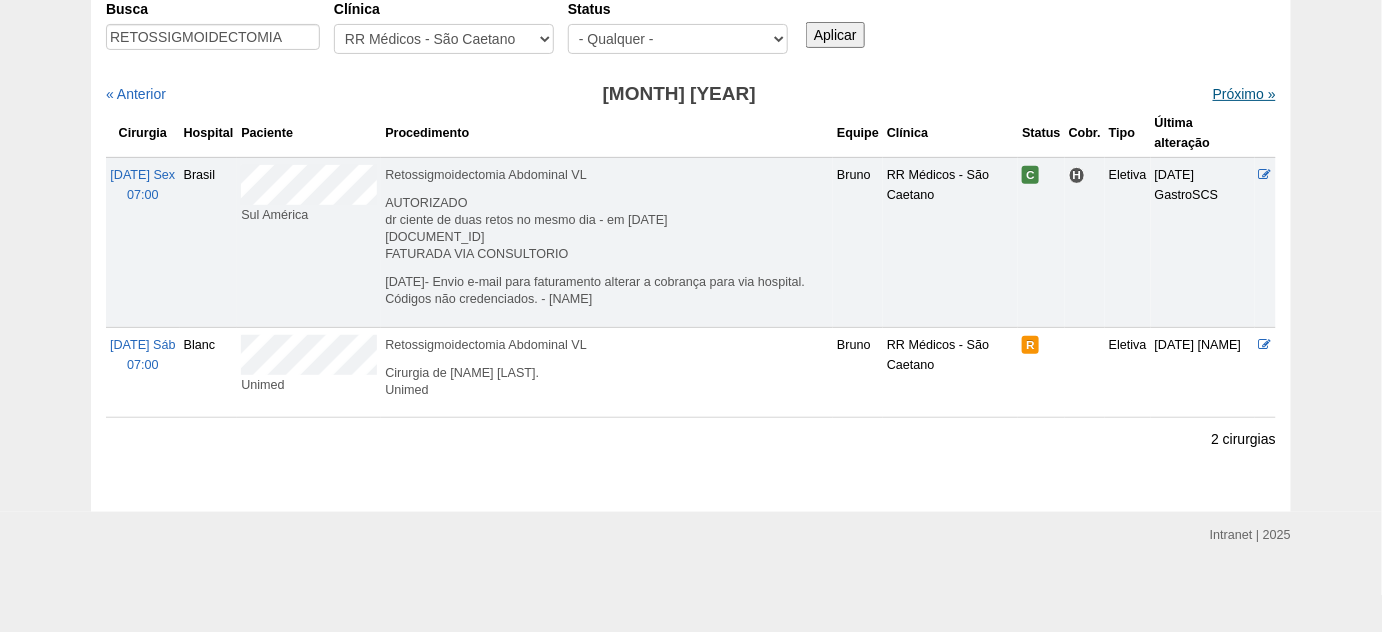 click on "Próximo »" at bounding box center (1244, 94) 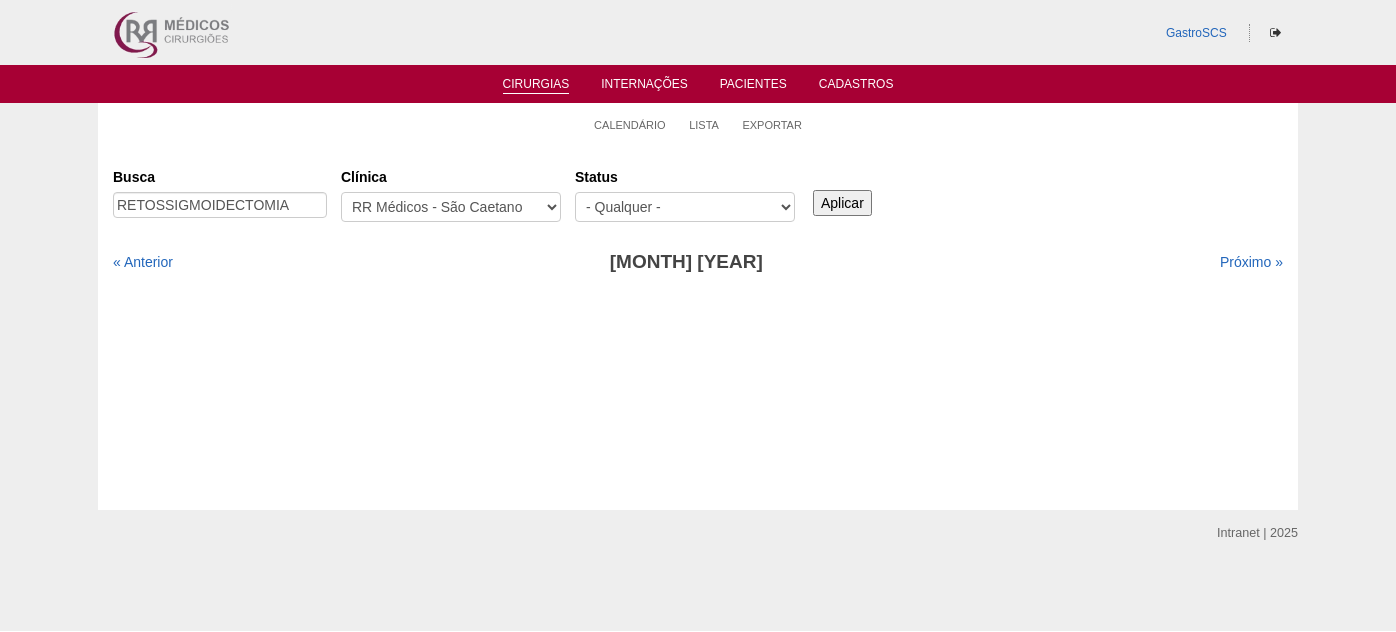 scroll, scrollTop: 0, scrollLeft: 0, axis: both 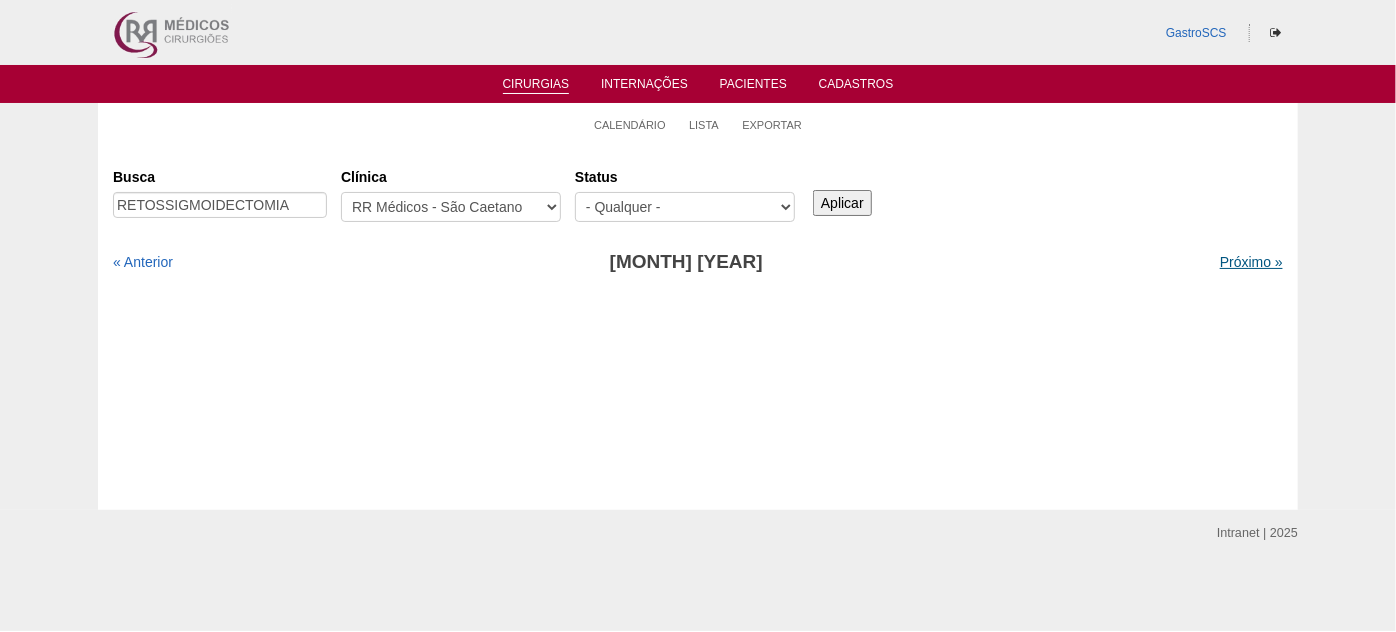 click on "Próximo »" at bounding box center (1251, 262) 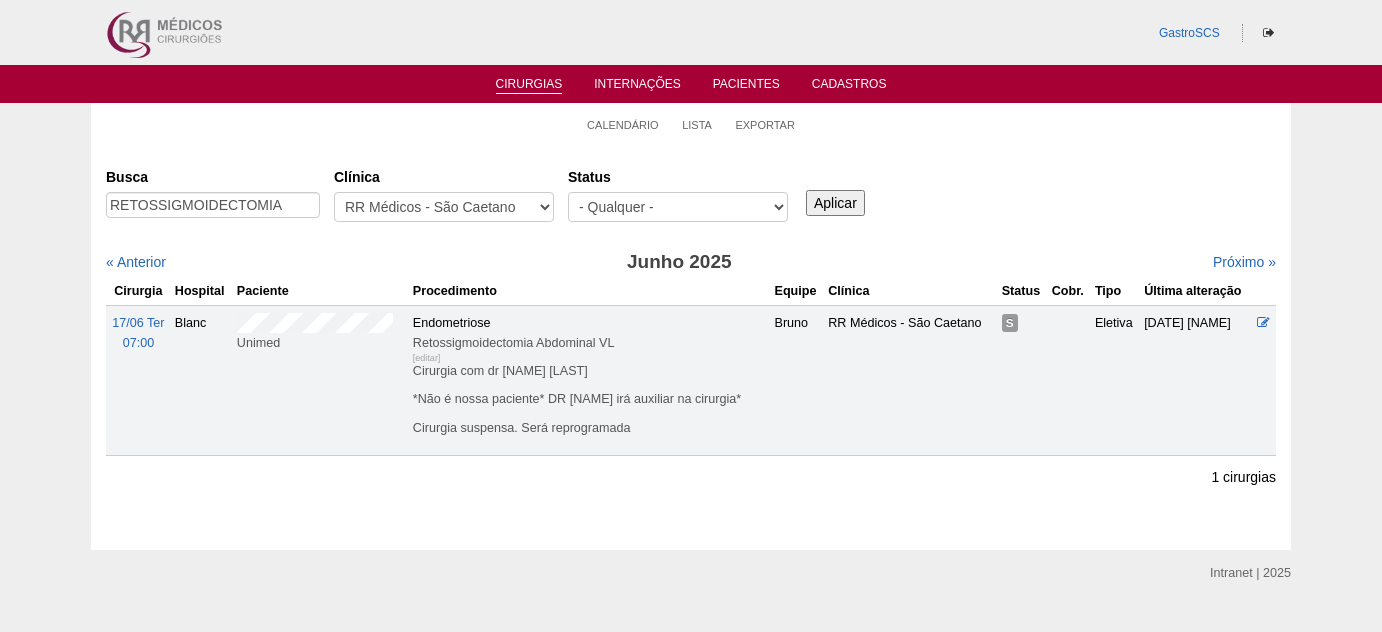 scroll, scrollTop: 0, scrollLeft: 0, axis: both 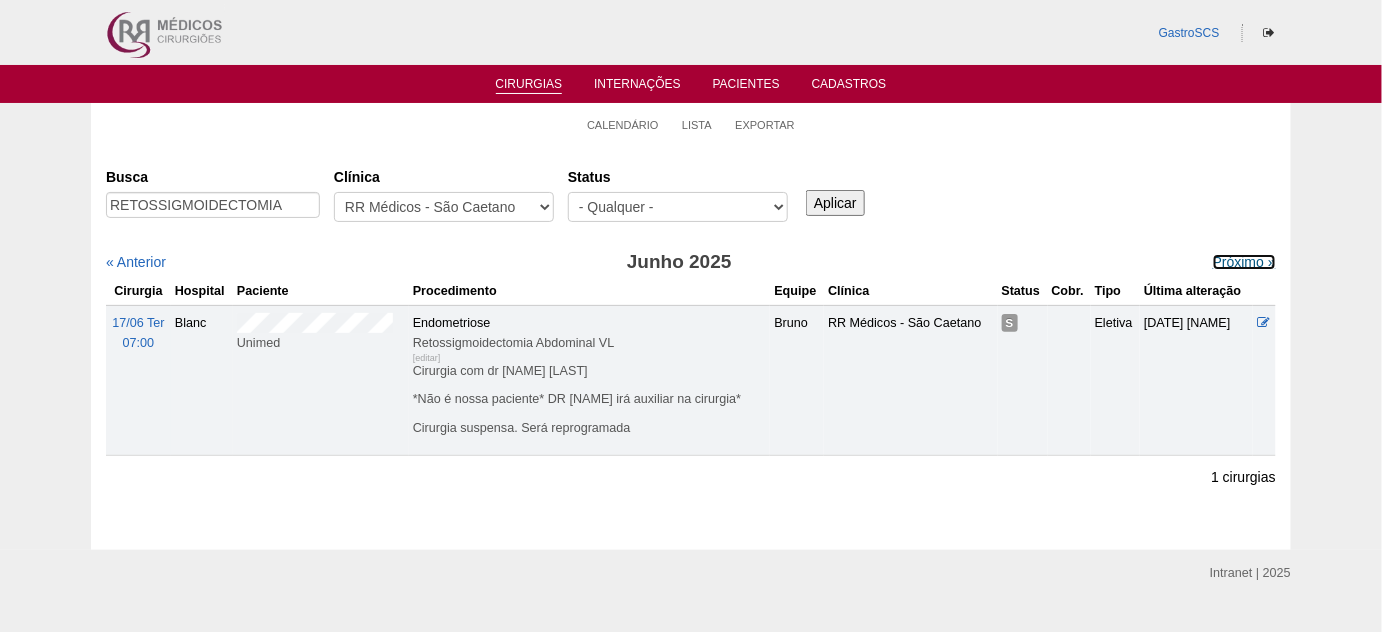 click on "Próximo »" at bounding box center (1244, 262) 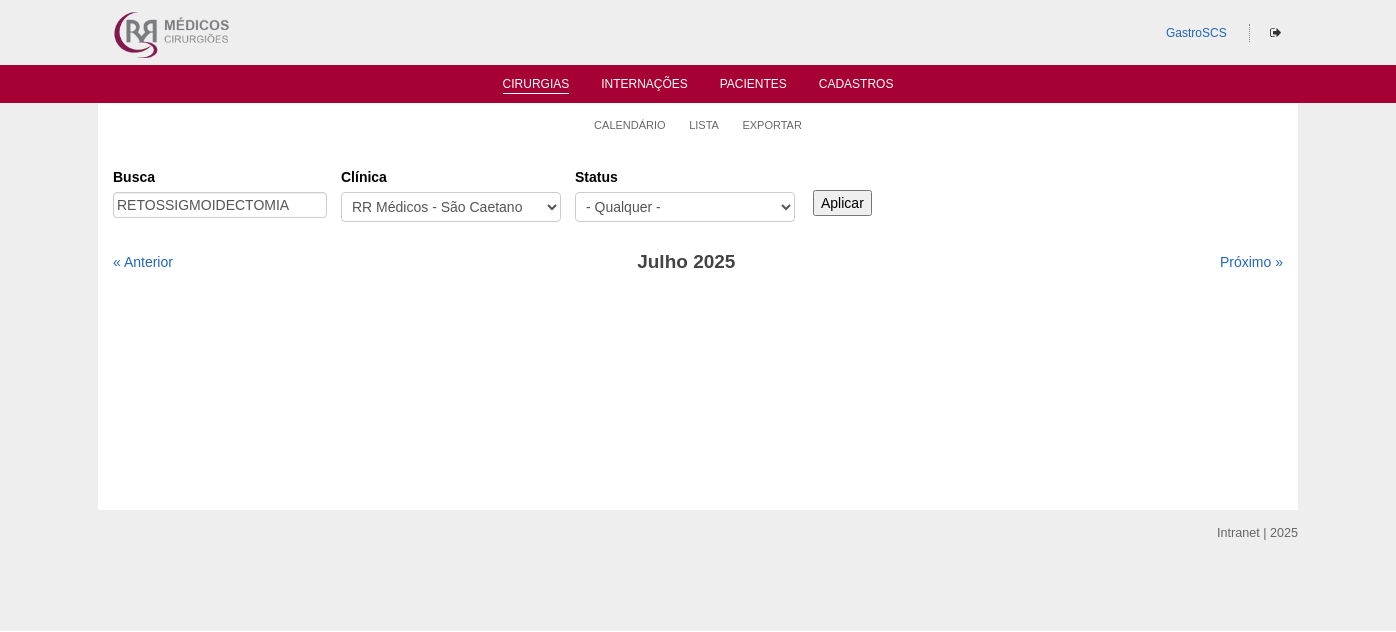 scroll, scrollTop: 0, scrollLeft: 0, axis: both 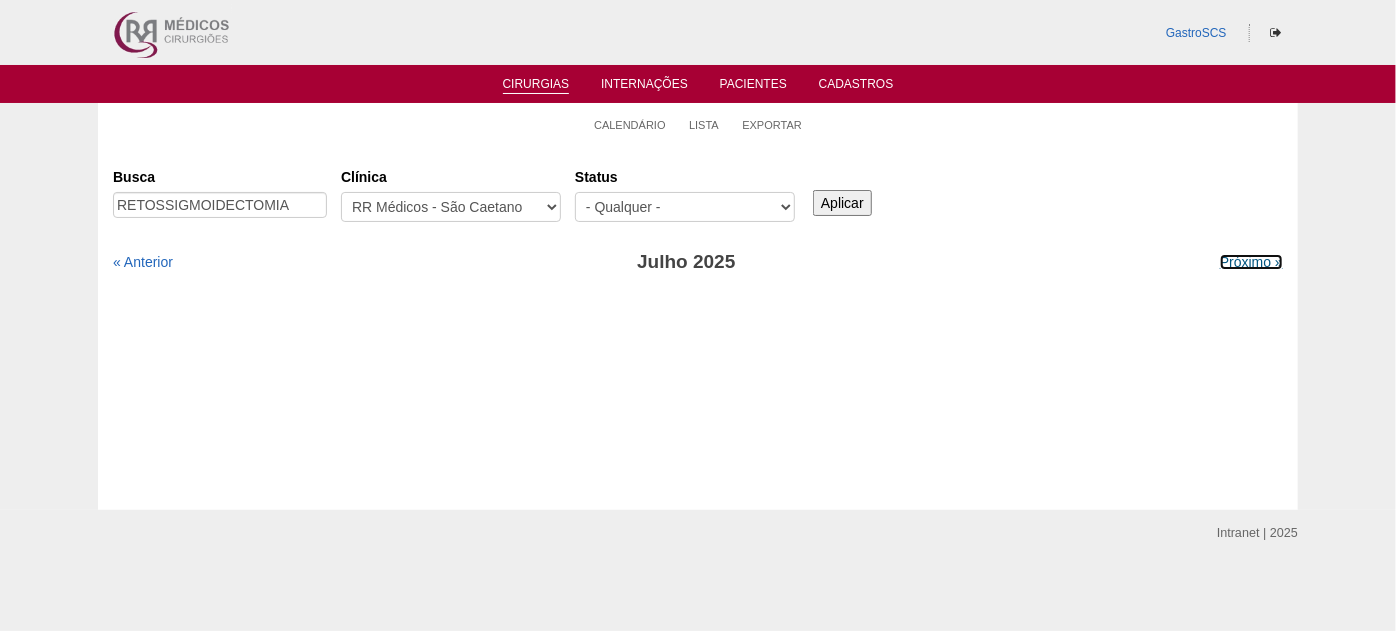 click on "Próximo »" at bounding box center [1251, 262] 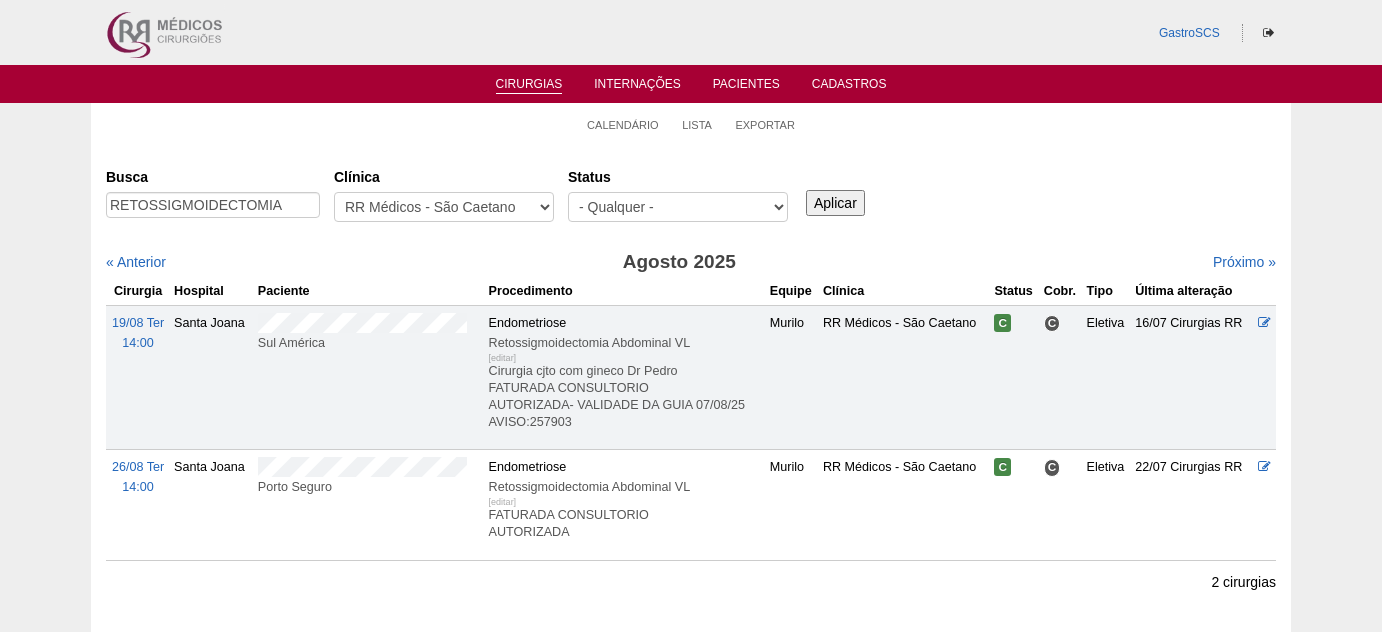 scroll, scrollTop: 0, scrollLeft: 0, axis: both 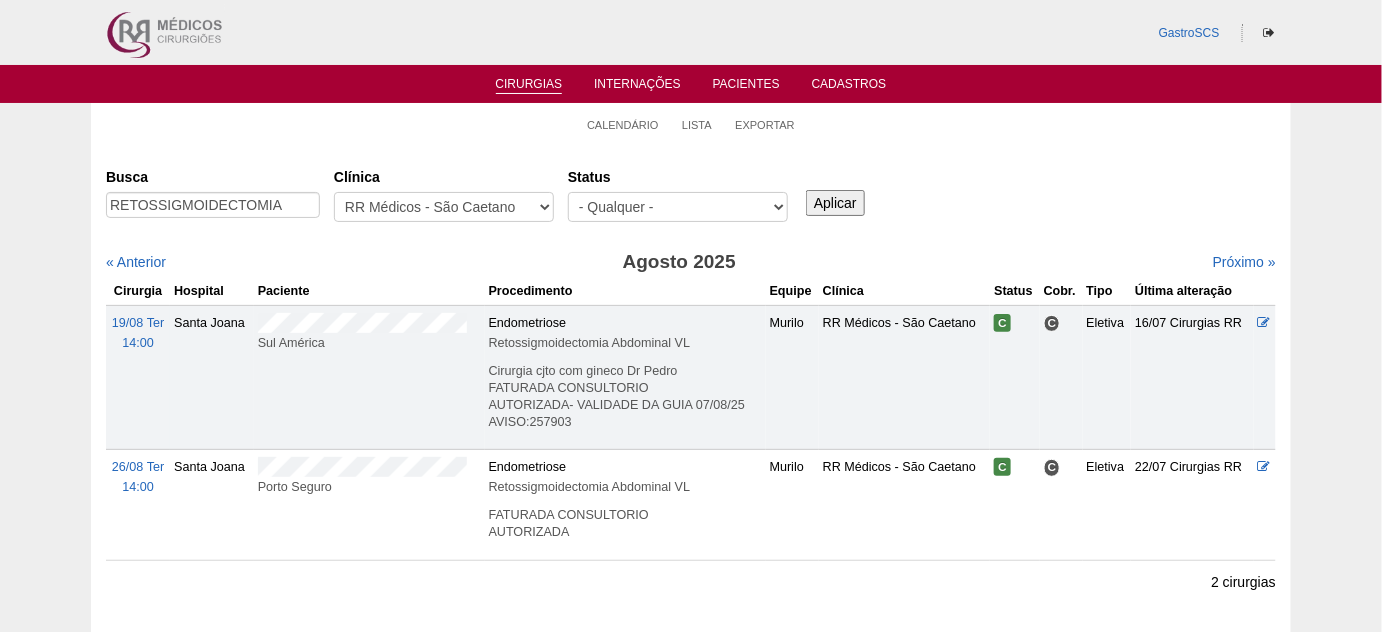 click on "Busca
RETOSSIGMOIDECTOMIA
Clínica
- Qualquer - 6R Alphaville Assunção Bartira Brasil Christovão da Gama Cruz Azul Ifor Neomater RR Médicos - Santo André RR Médicos - São Bernardo do Campo RR Médicos - São Caetano Santa Joana São Luiz SCS Vincit
Status
- Qualquer - Reservada Confirmada Suspensa Cancelada
Aplicar
« Anterior
Agosto 2025
Próximo »" at bounding box center [691, 382] 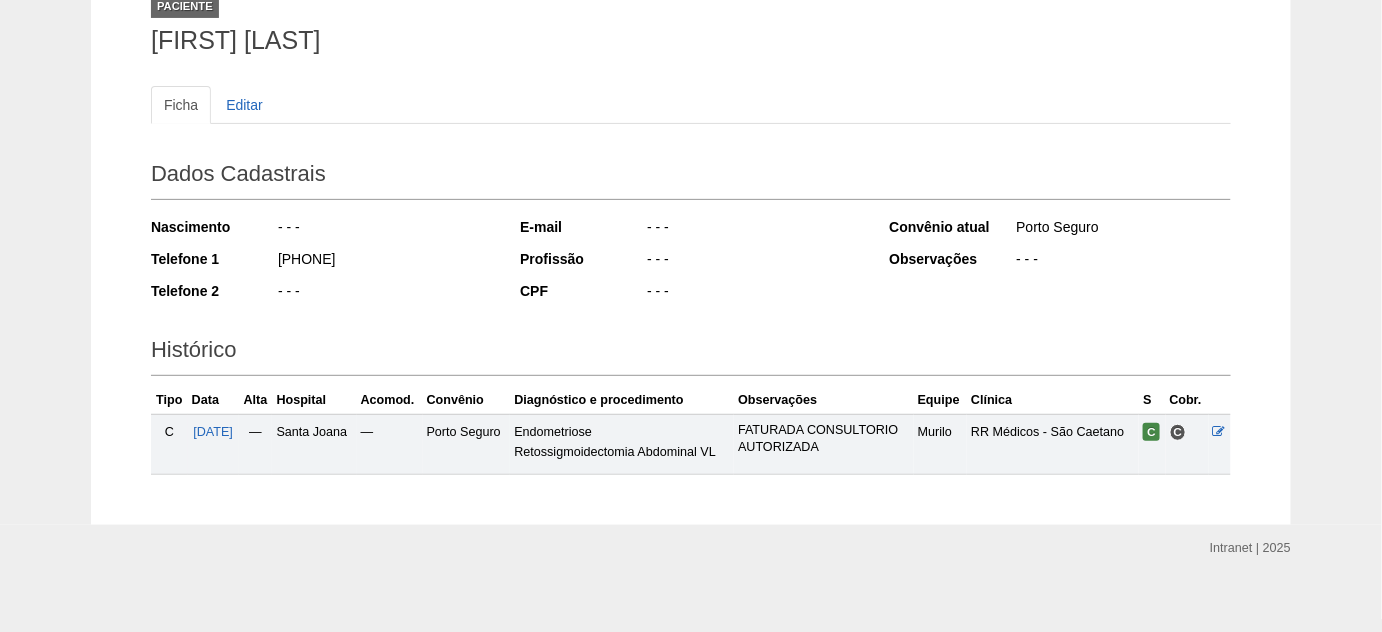 scroll, scrollTop: 155, scrollLeft: 0, axis: vertical 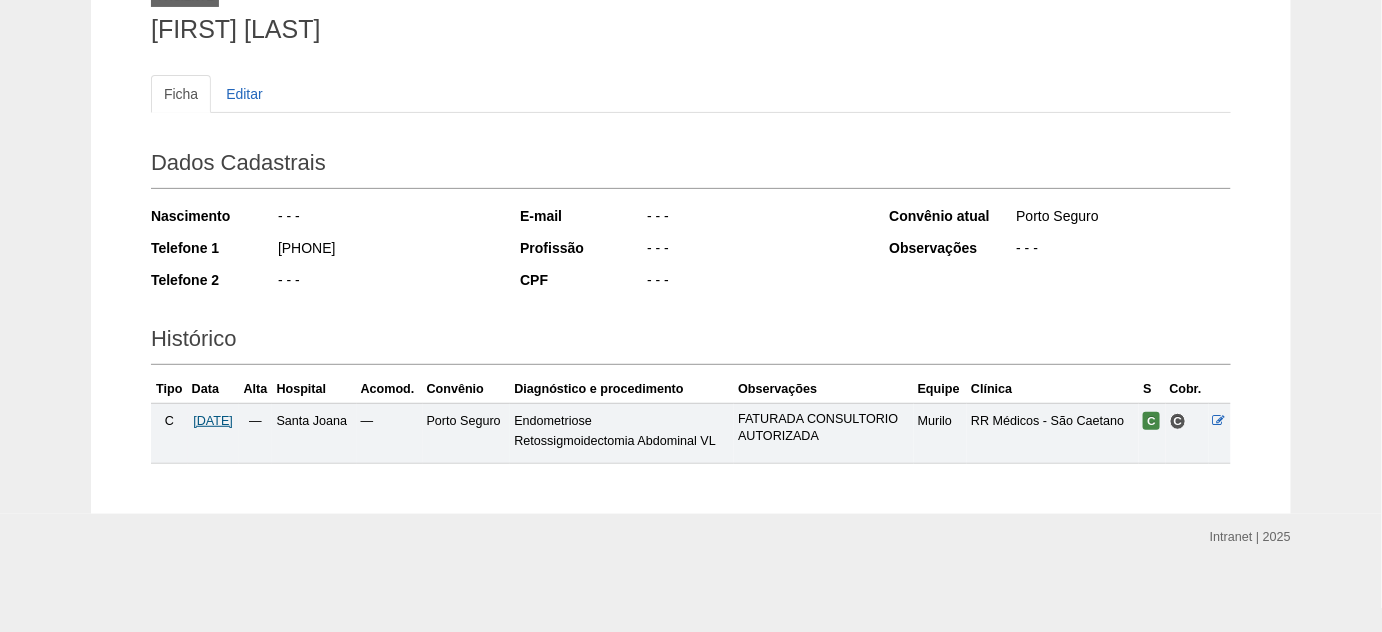 click on "26/08/2025" at bounding box center (213, 421) 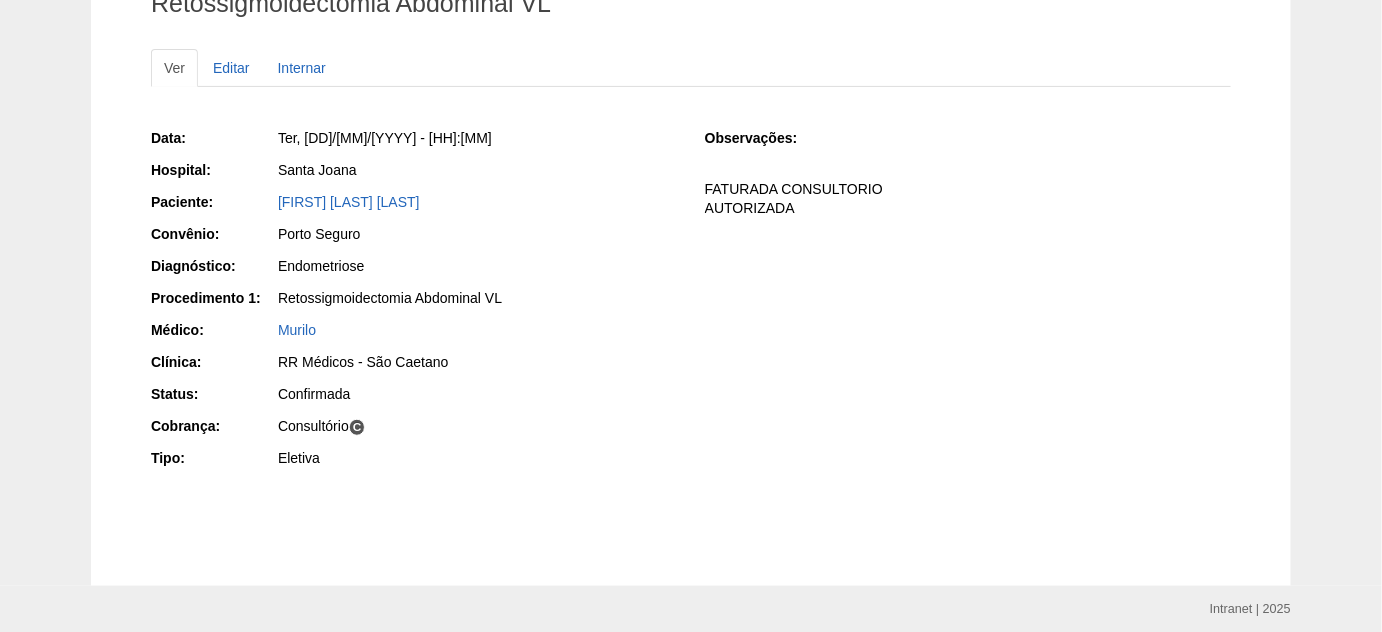scroll, scrollTop: 0, scrollLeft: 0, axis: both 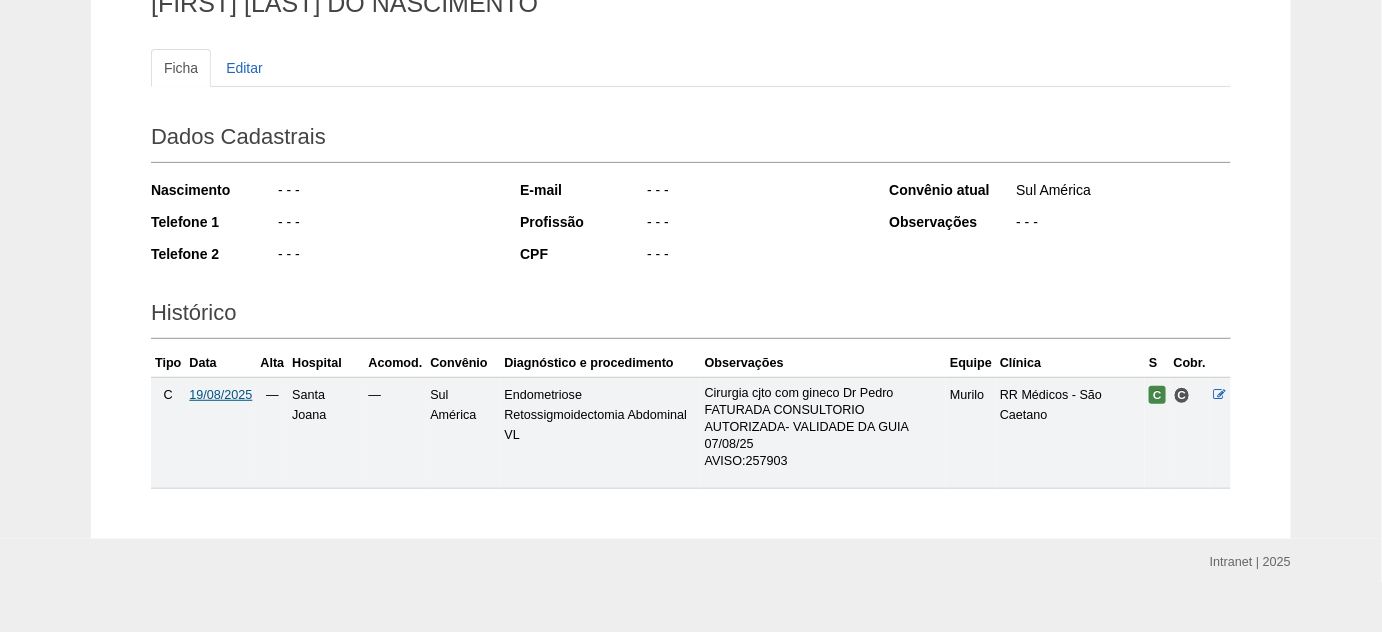click on "19/08/2025" at bounding box center (220, 395) 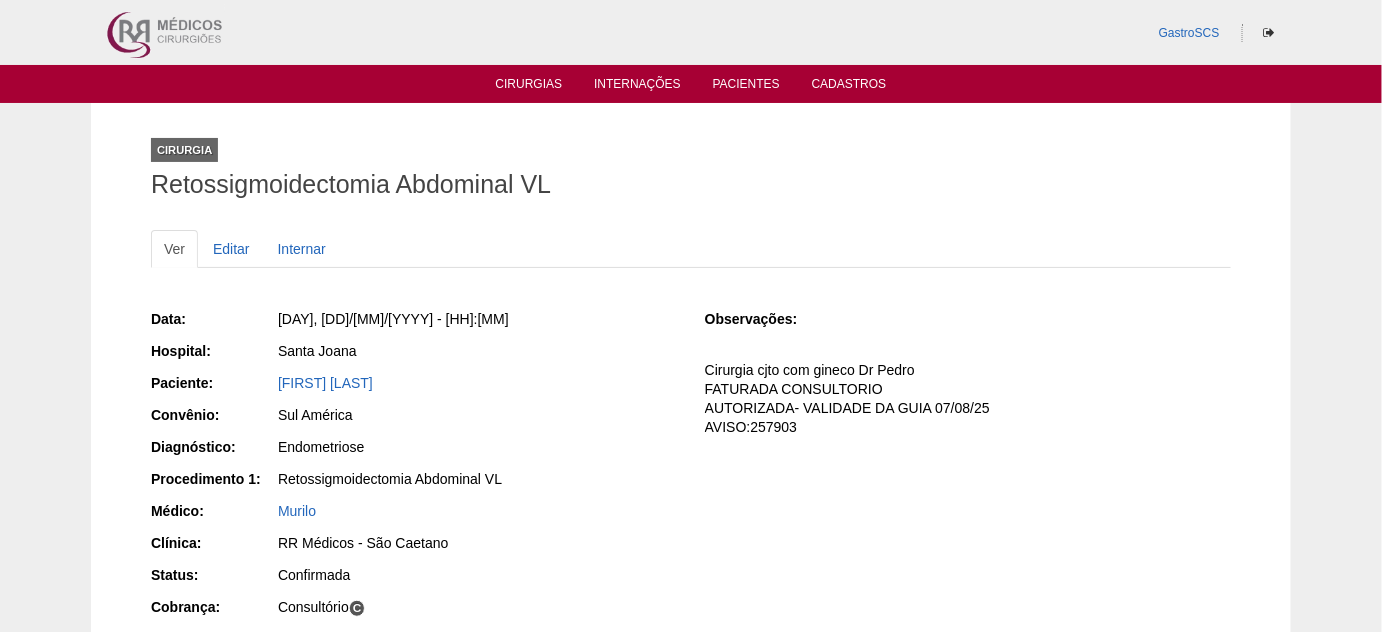 scroll, scrollTop: 90, scrollLeft: 0, axis: vertical 